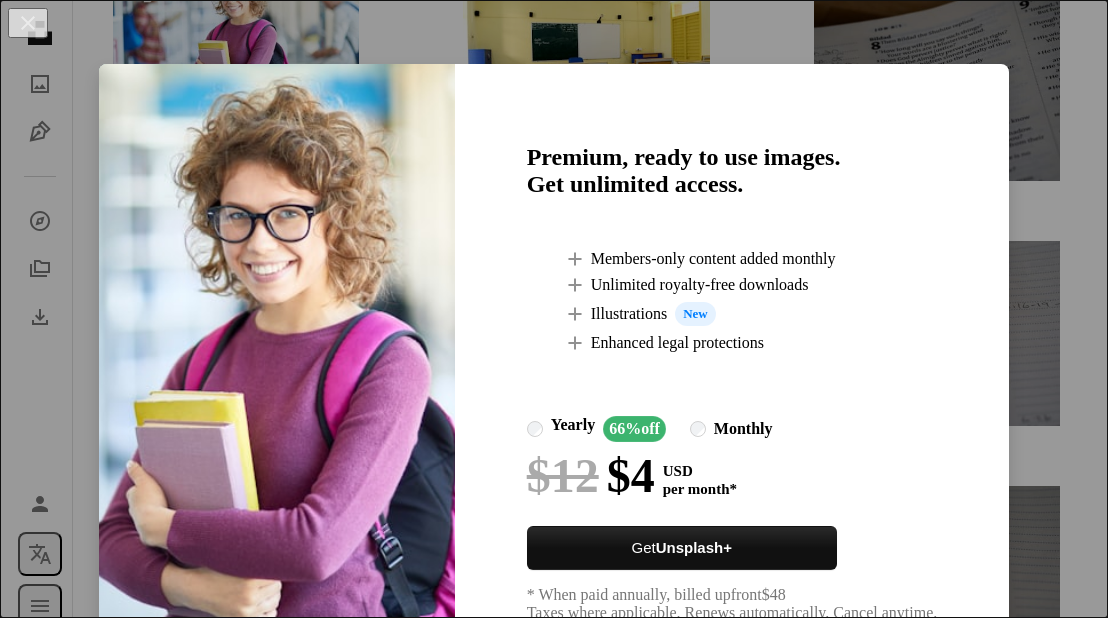 scroll, scrollTop: 1593, scrollLeft: 0, axis: vertical 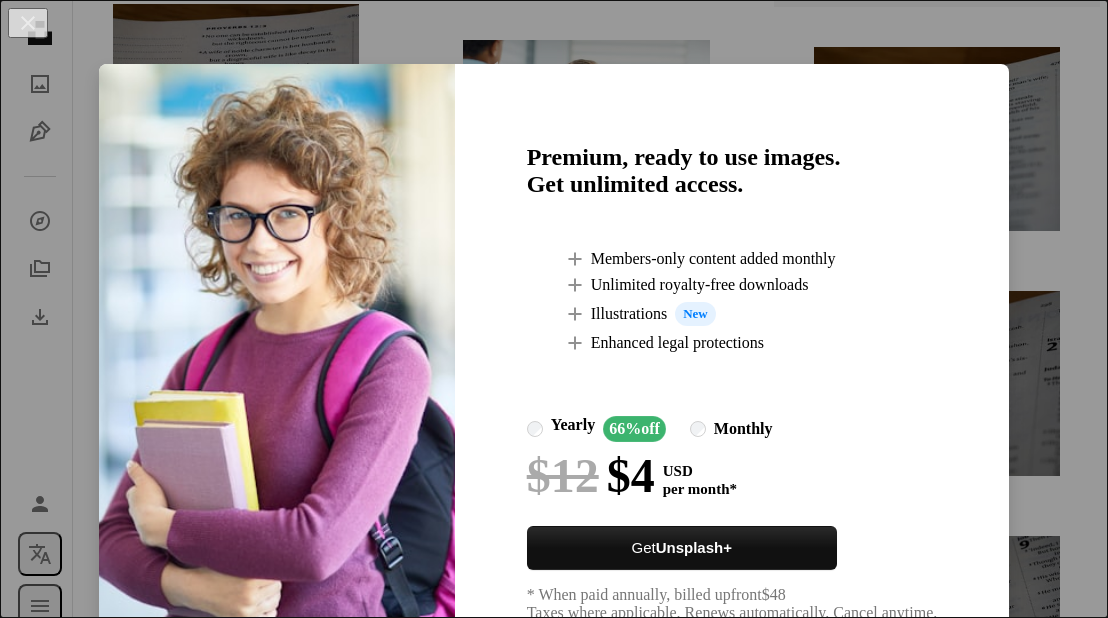 click at bounding box center [277, 373] 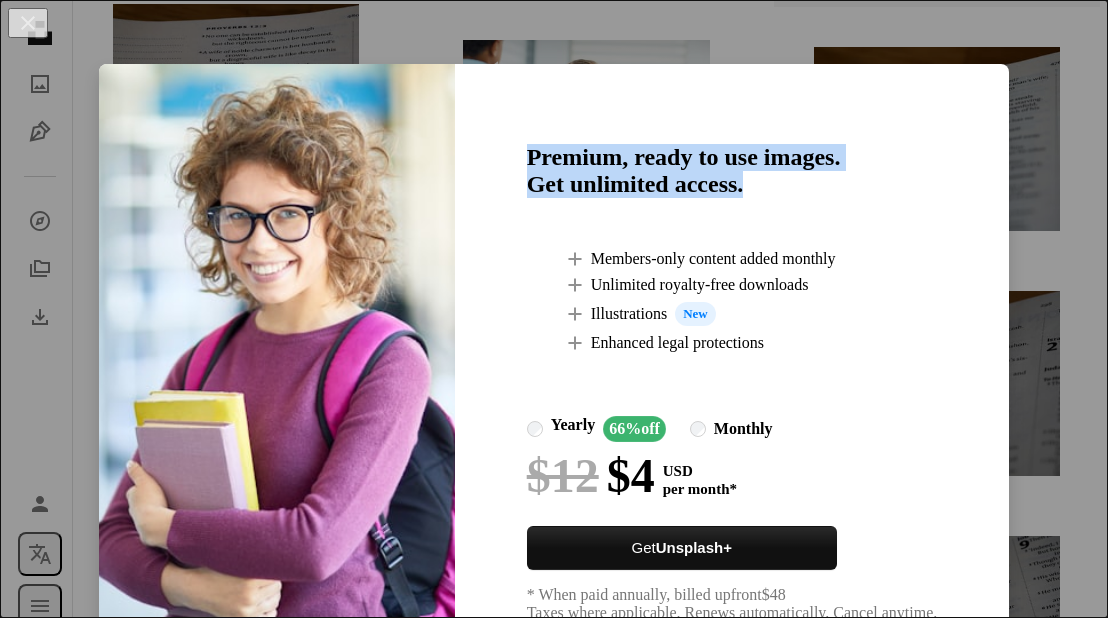 drag, startPoint x: 904, startPoint y: 118, endPoint x: 868, endPoint y: 199, distance: 88.63972 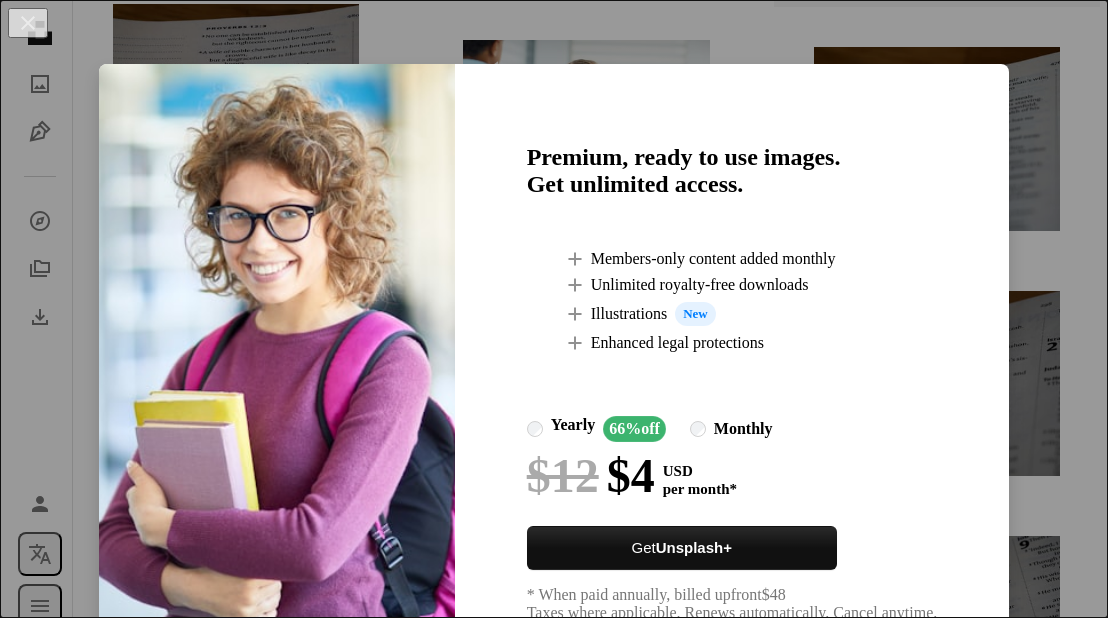 click on "Premium, ready to use images. Get unlimited access. A plus sign Members-only content added monthly A plus sign Unlimited royalty-free downloads A plus sign Illustrations  New A plus sign Enhanced legal protections yearly 66%  off monthly $12   $4 USD per month * Get  Unsplash+ * When paid annually, billed upfront  $48 Taxes where applicable. Renews automatically. Cancel anytime." at bounding box center (732, 373) 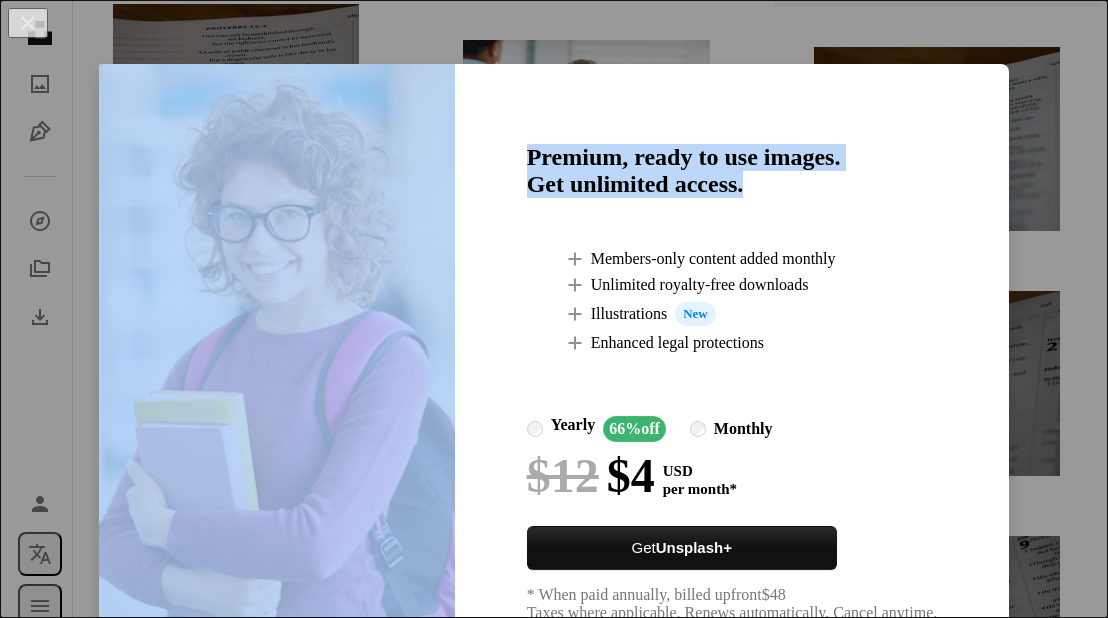 drag, startPoint x: 868, startPoint y: 199, endPoint x: 319, endPoint y: 220, distance: 549.4015 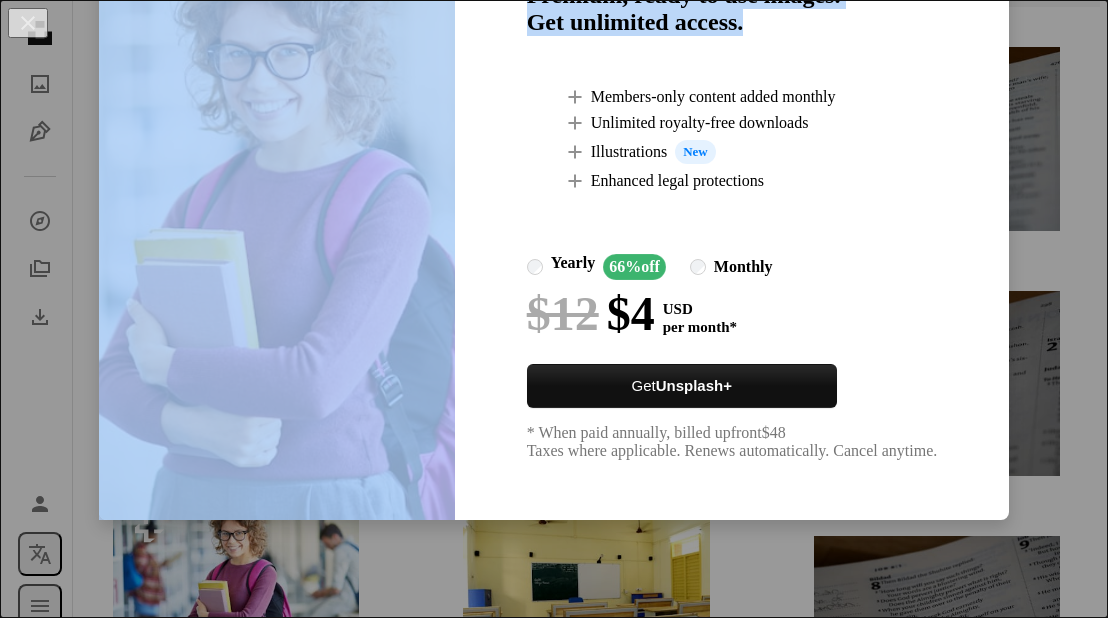 scroll, scrollTop: 164, scrollLeft: 0, axis: vertical 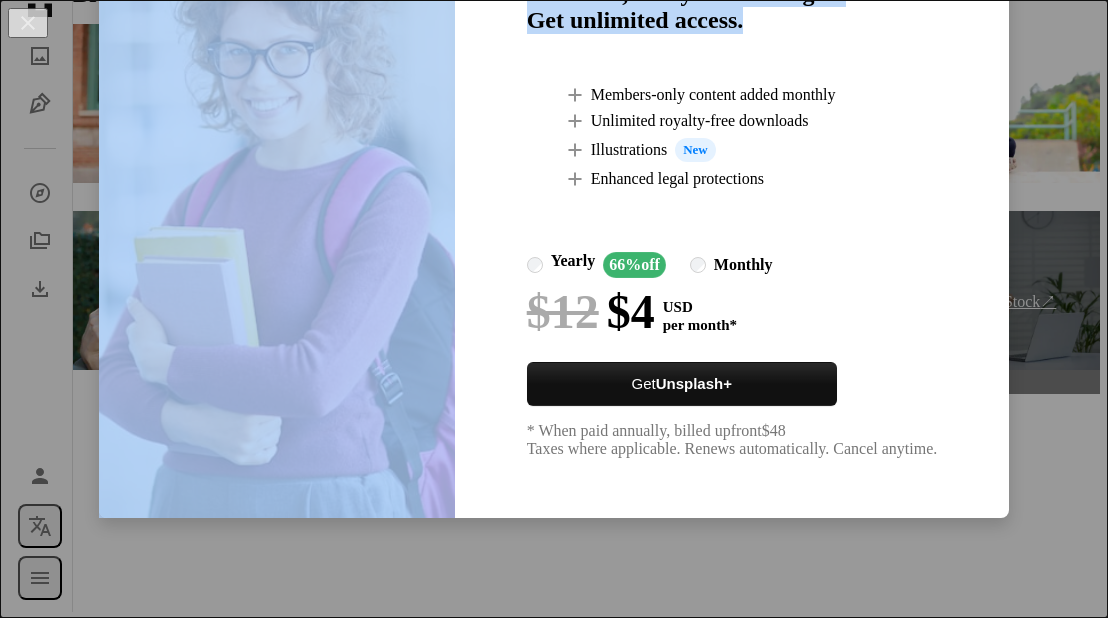 click at bounding box center [277, 209] 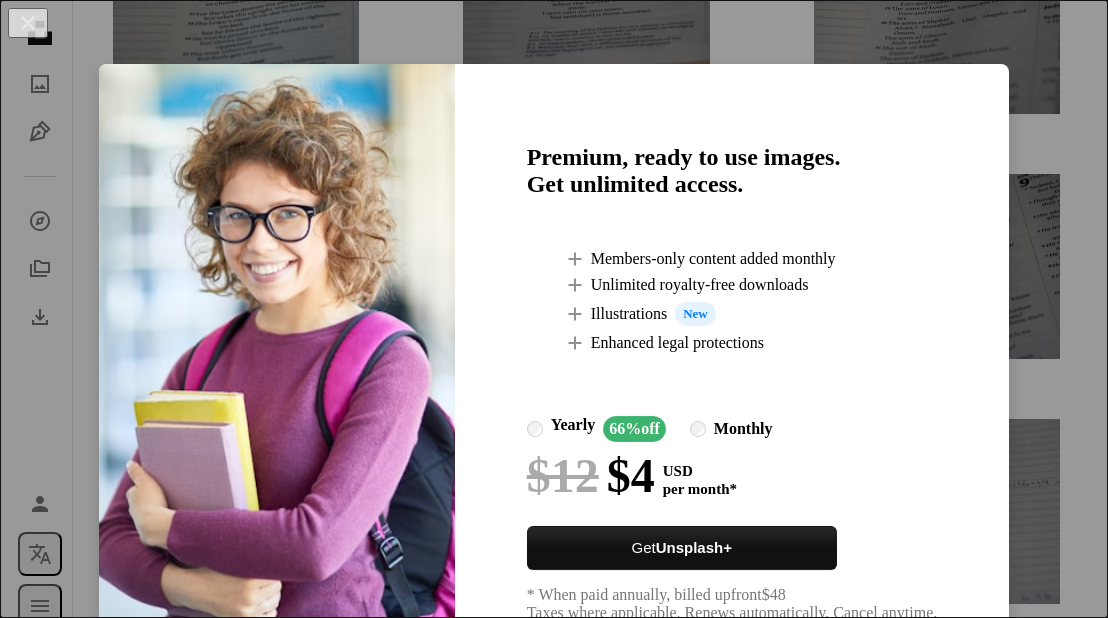 scroll, scrollTop: 1415, scrollLeft: 0, axis: vertical 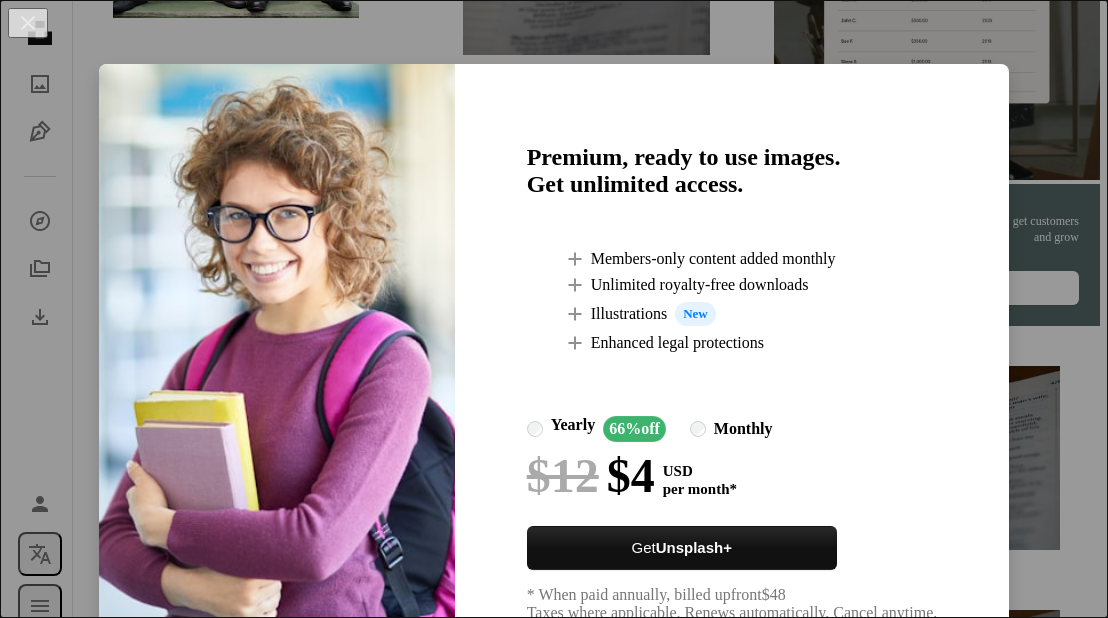 click on "Premium, ready to use images. Get unlimited access." at bounding box center (732, 171) 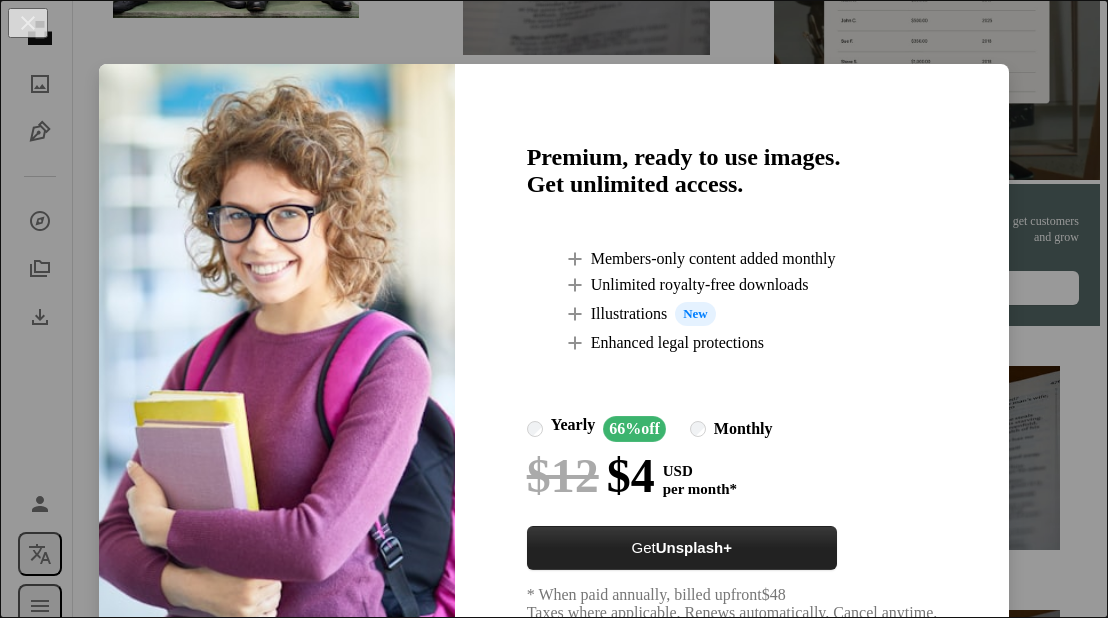 click on "Get  Unsplash+" at bounding box center (682, 548) 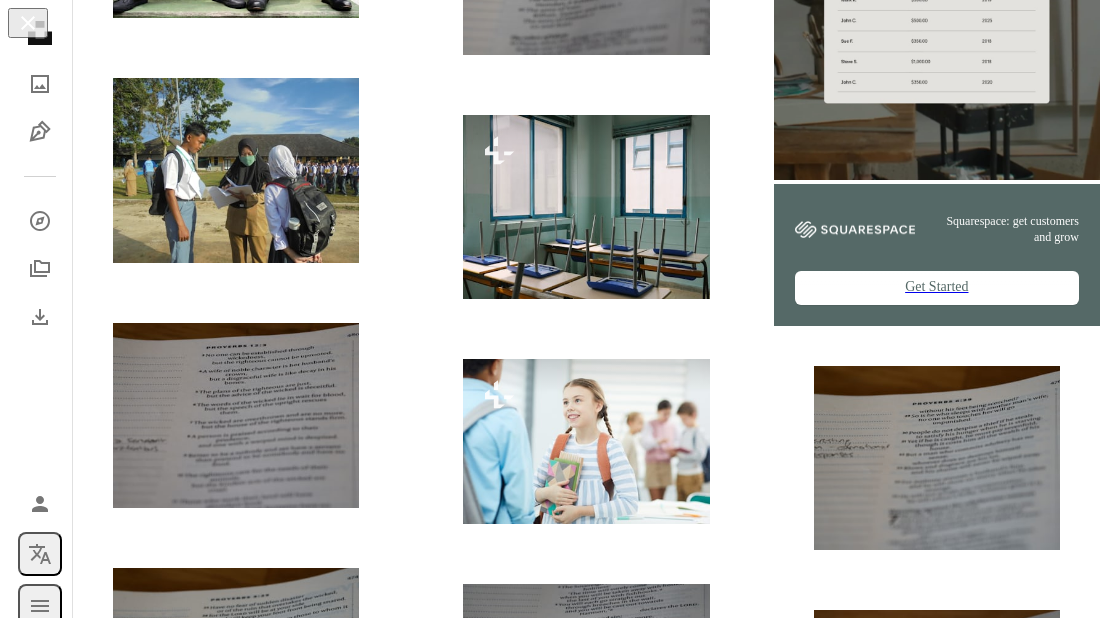 click on "Join Unsplash Already have an account?  Login First name Last name Email Username  (only letters, numbers and underscores) Password  (min. 8 char) Join By joining, you agree to the  Terms  and  Privacy Policy ." at bounding box center [770, 3162] 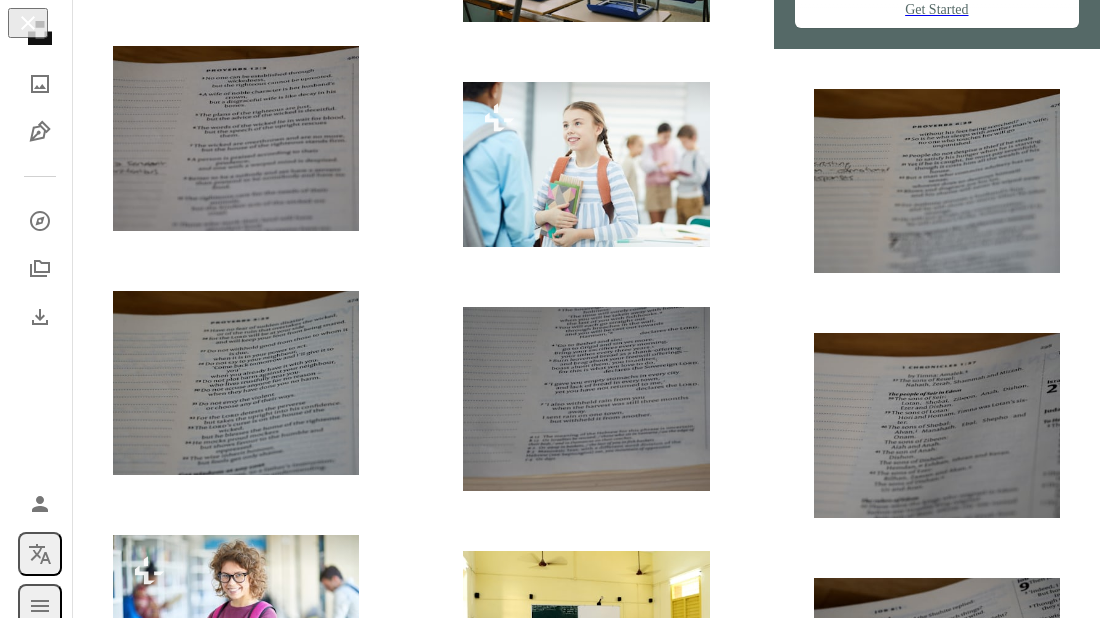 scroll, scrollTop: 1186, scrollLeft: 0, axis: vertical 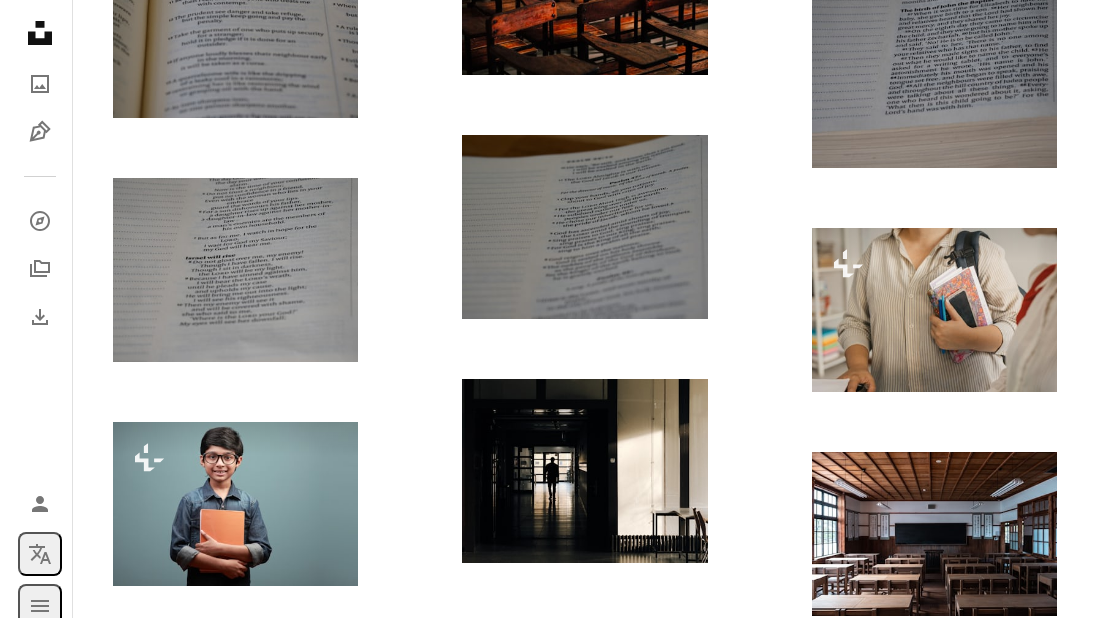 click on "A lock Download" at bounding box center (286, 554) 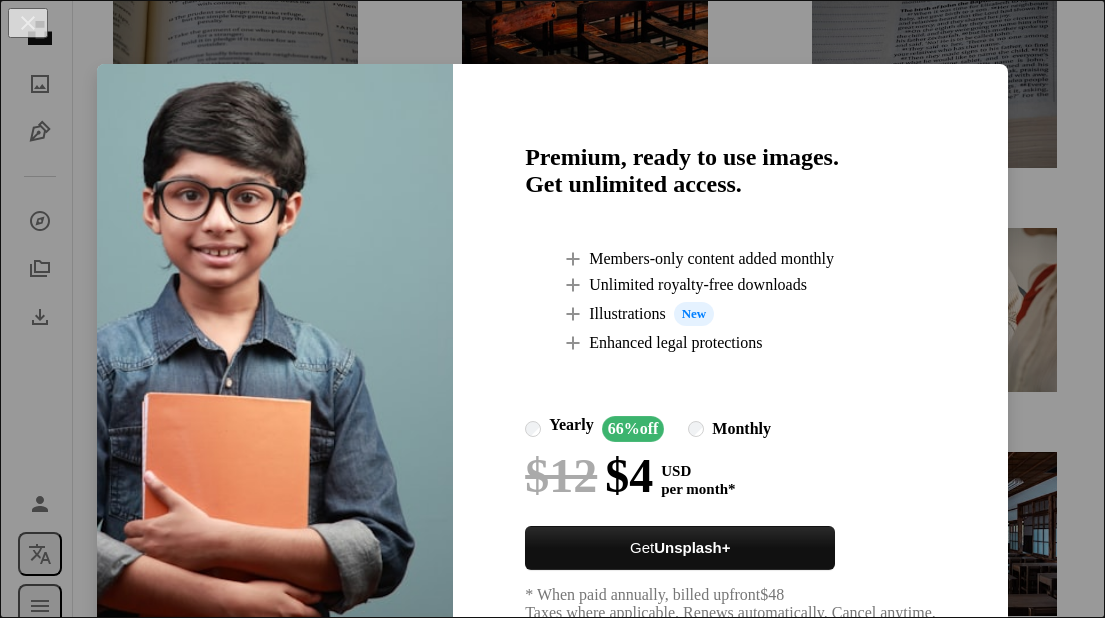 click on "Premium, ready to use images. Get unlimited access. A plus sign Members-only content added monthly A plus sign Unlimited royalty-free downloads A plus sign Illustrations  New A plus sign Enhanced legal protections yearly 66%  off monthly $12   $4 USD per month * Get  Unsplash+ * When paid annually, billed upfront  $48 Taxes where applicable. Renews automatically. Cancel anytime." at bounding box center (730, 373) 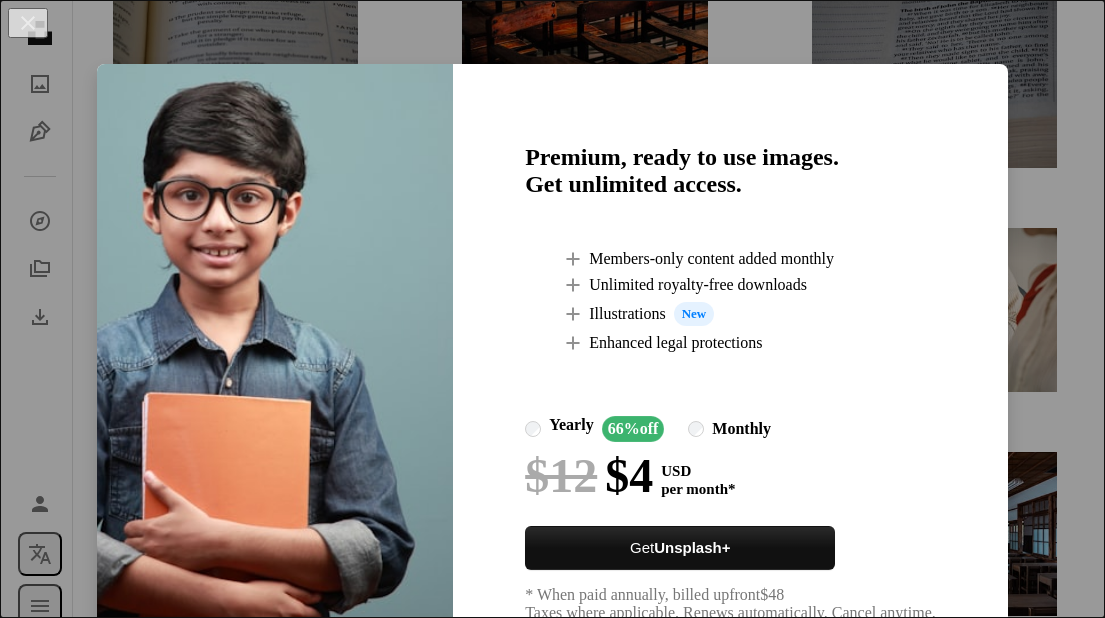 click on "An X shape Premium, ready to use images. Get unlimited access. A plus sign Members-only content added monthly A plus sign Unlimited royalty-free downloads A plus sign Illustrations  New A plus sign Enhanced legal protections yearly 66%  off monthly $12   $4 USD per month * Get  Unsplash+ * When paid annually, billed upfront  $48 Taxes where applicable. Renews automatically. Cancel anytime." at bounding box center [552, 309] 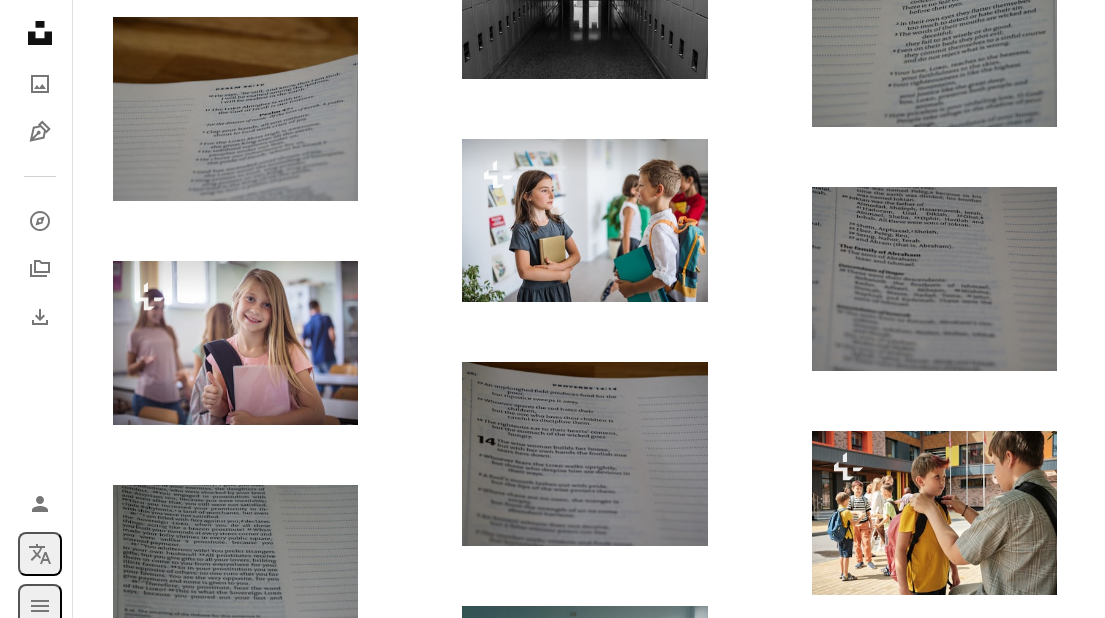 scroll, scrollTop: 6397, scrollLeft: 0, axis: vertical 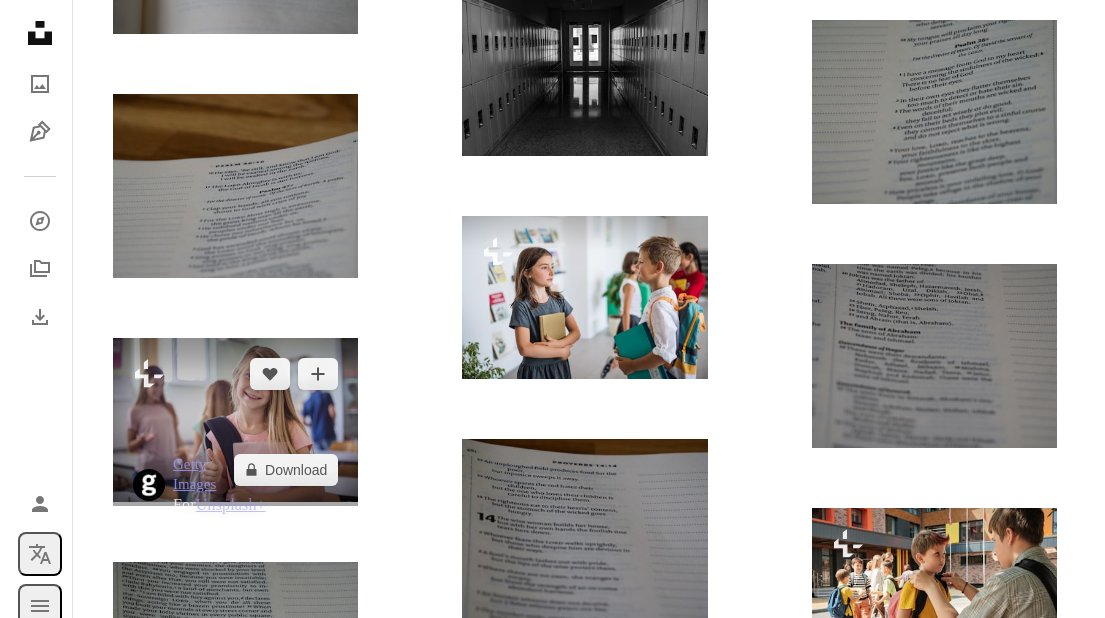 click at bounding box center (235, 420) 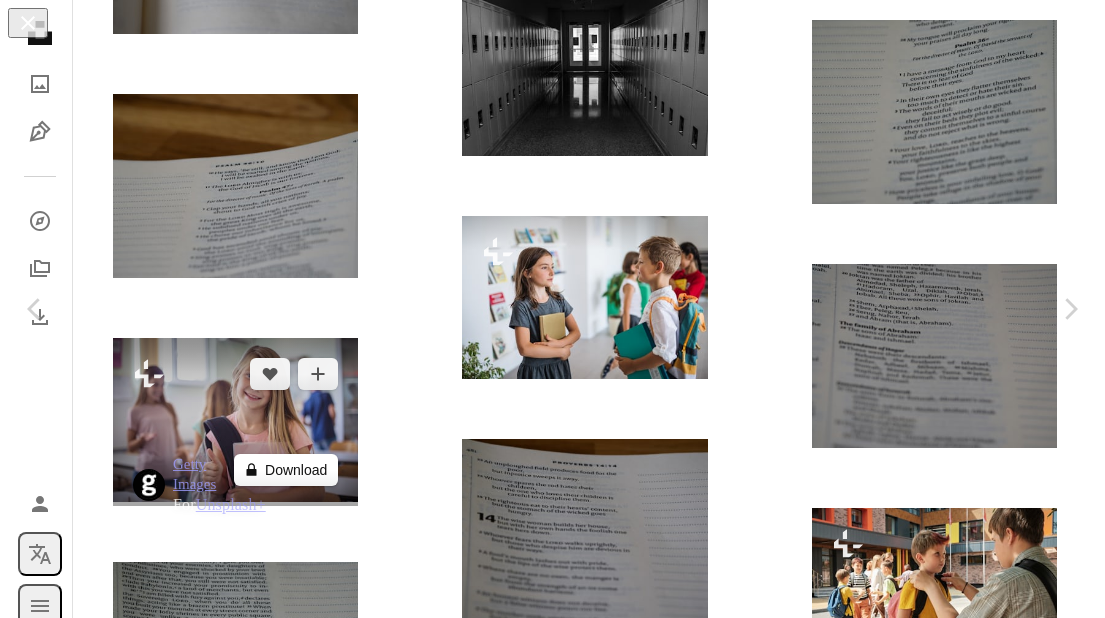 click on "An X shape Chevron left Chevron right" at bounding box center (552, 40757) 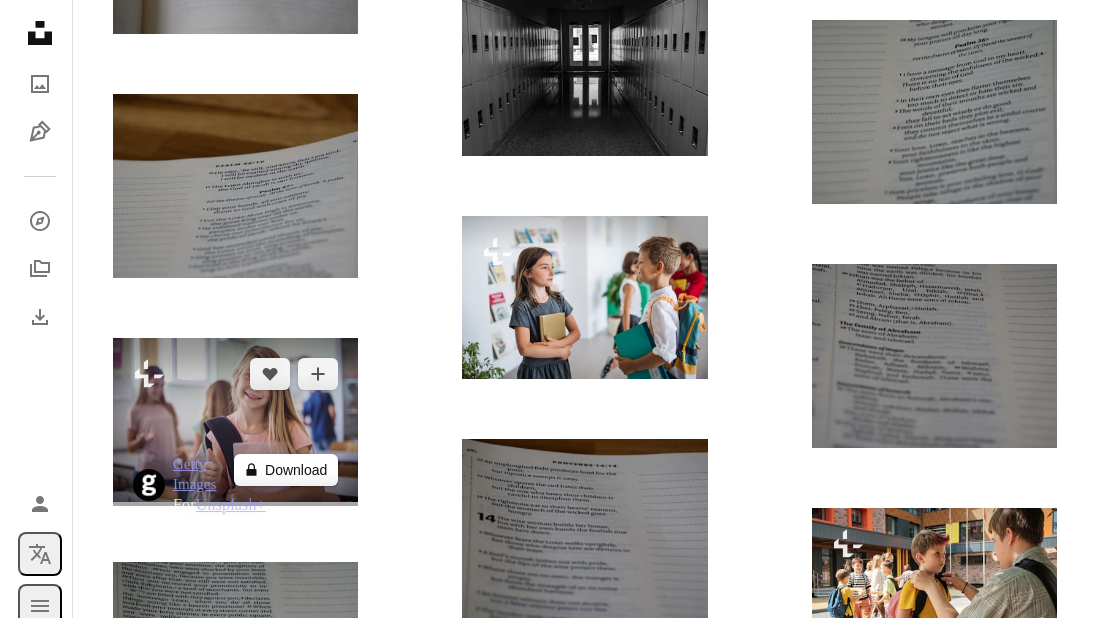 click on "A lock Download" at bounding box center [286, 470] 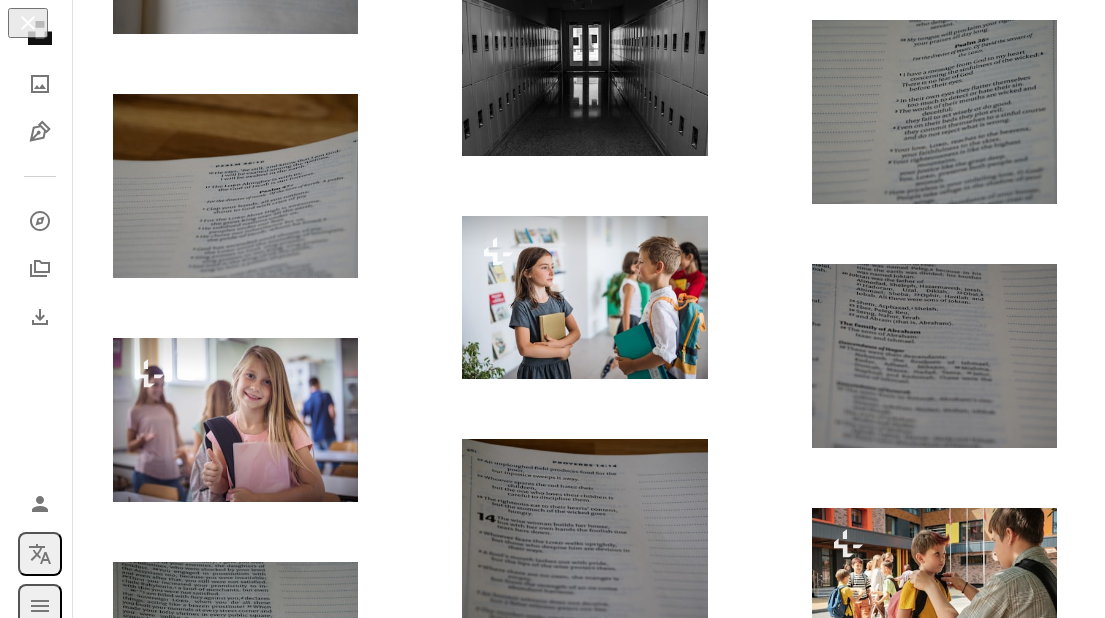 click on "An X shape Premium, ready to use images. Get unlimited access. A plus sign Members-only content added monthly A plus sign Unlimited royalty-free downloads A plus sign Illustrations  New A plus sign Enhanced legal protections yearly 66%  off monthly $12   $4 USD per month * Get  Unsplash+ * When paid annually, billed upfront  $48 Taxes where applicable. Renews automatically. Cancel anytime." at bounding box center [552, 40757] 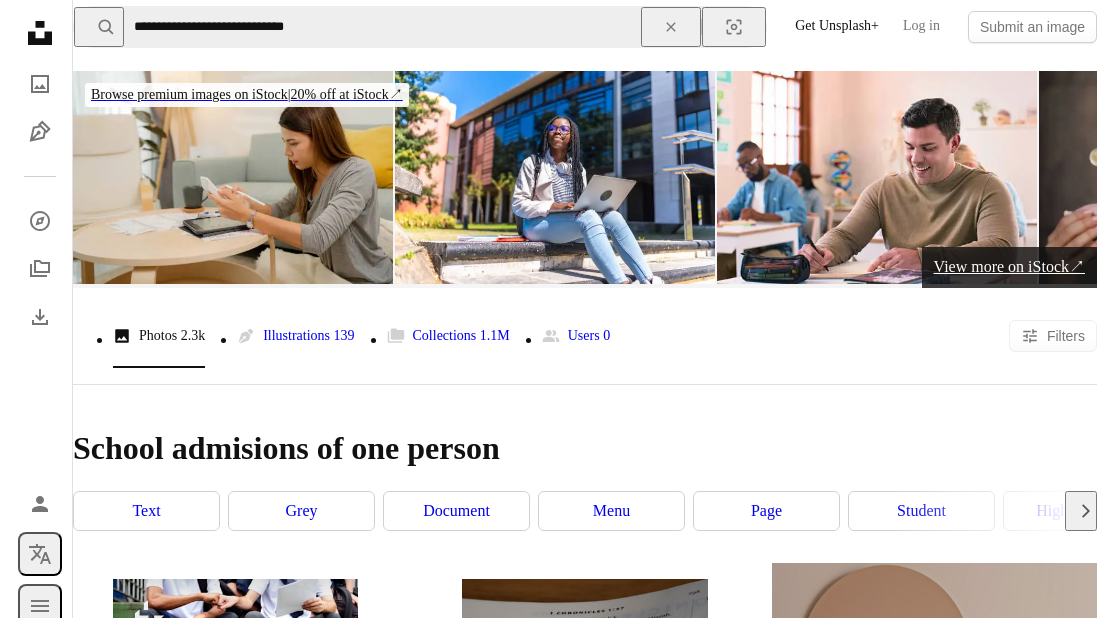 scroll, scrollTop: 0, scrollLeft: 0, axis: both 